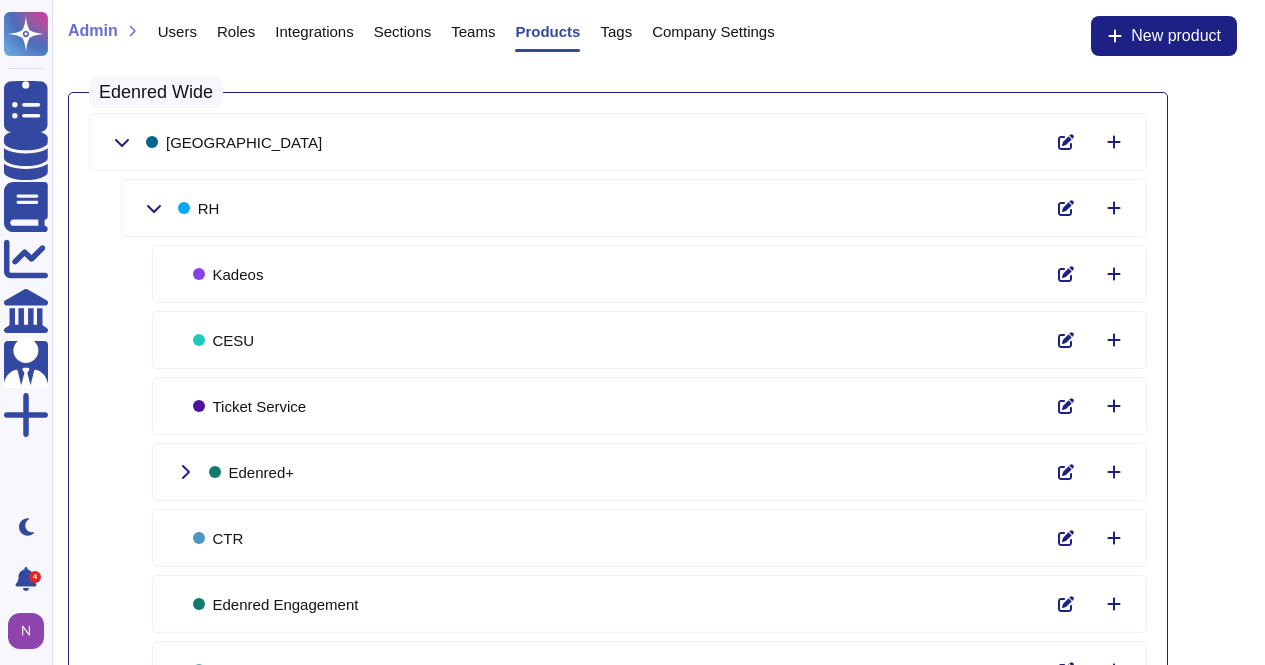 scroll, scrollTop: 91, scrollLeft: 0, axis: vertical 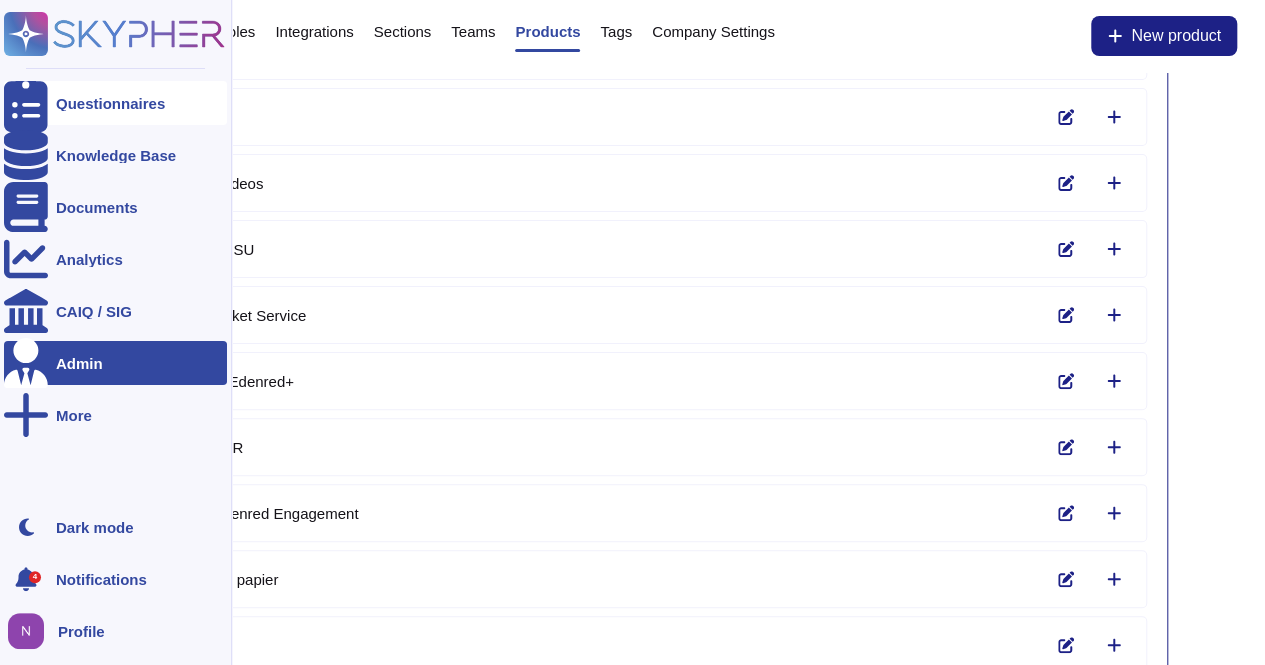 click on "Questionnaires" at bounding box center [110, 103] 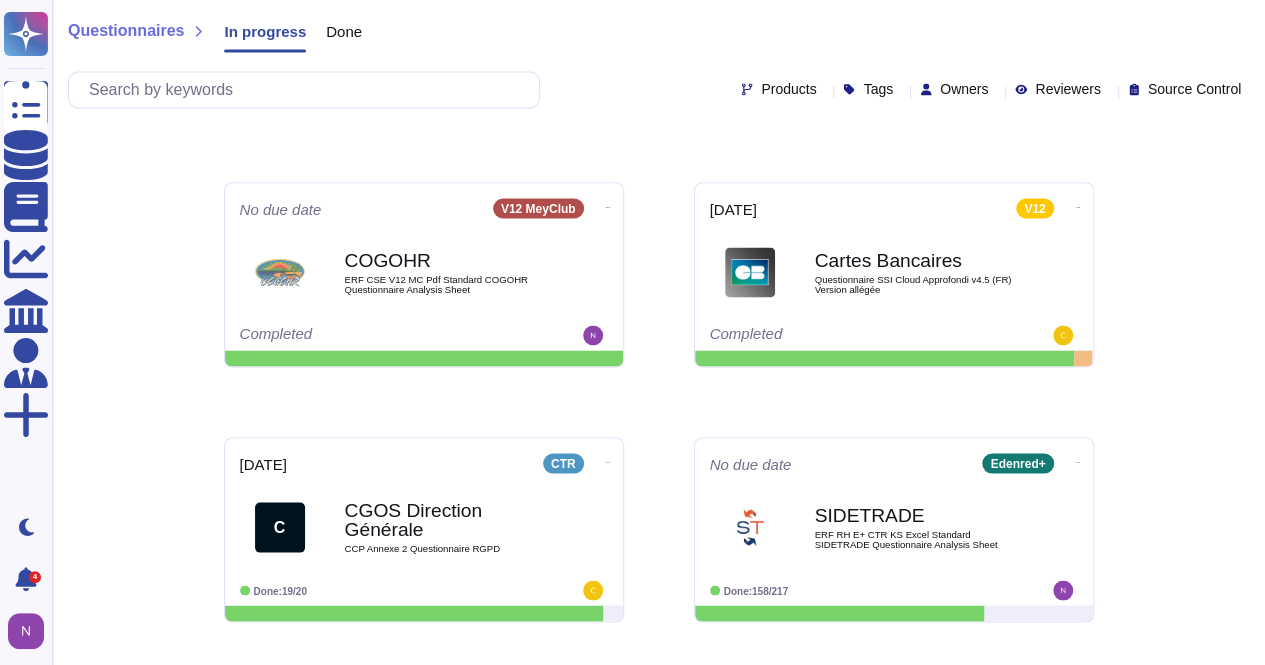 scroll, scrollTop: 1959, scrollLeft: 0, axis: vertical 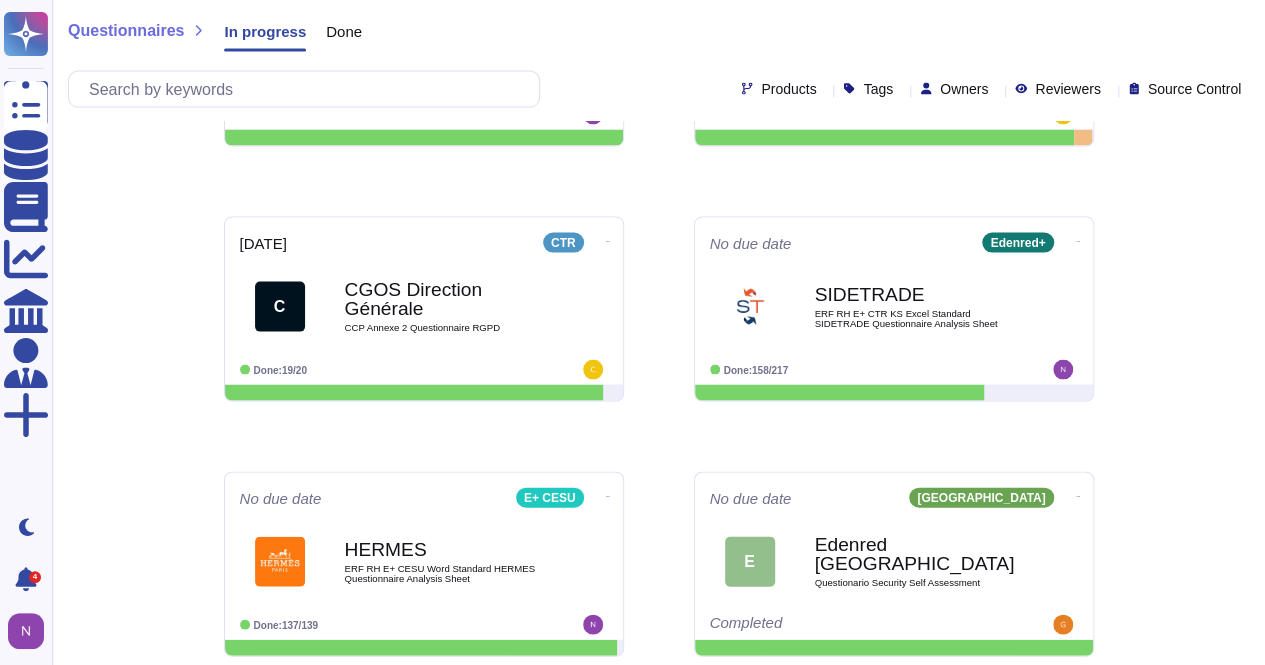 click on "Done" at bounding box center (344, 31) 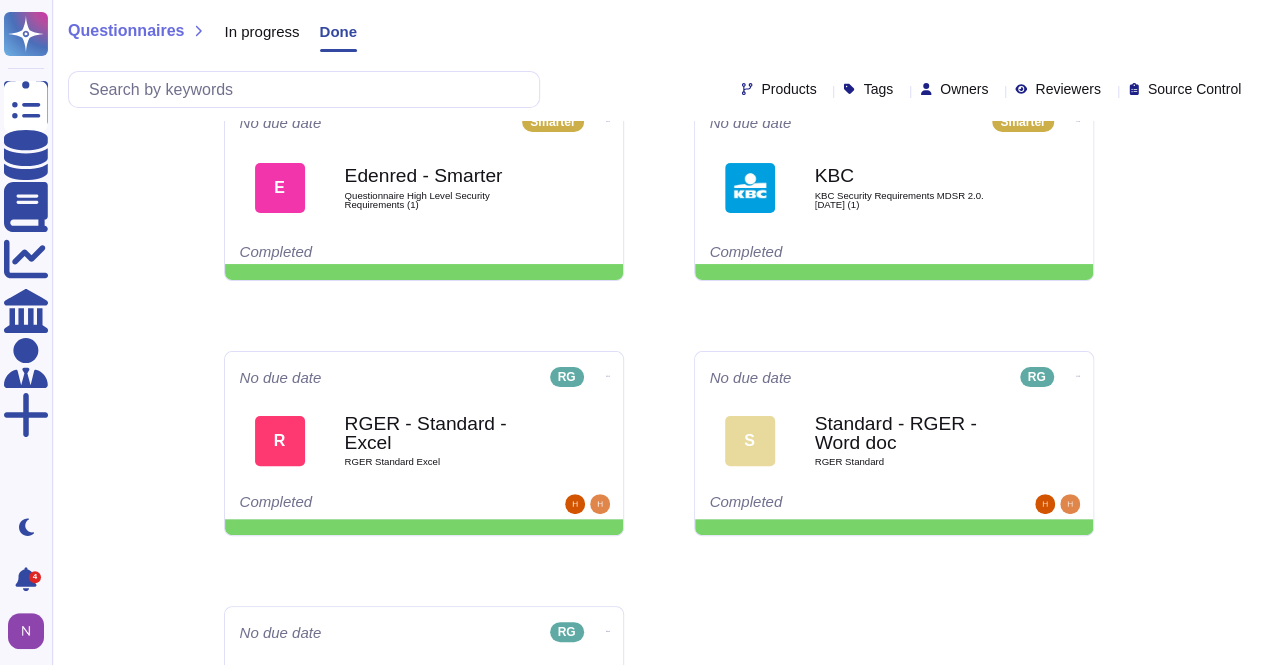 scroll, scrollTop: 179, scrollLeft: 0, axis: vertical 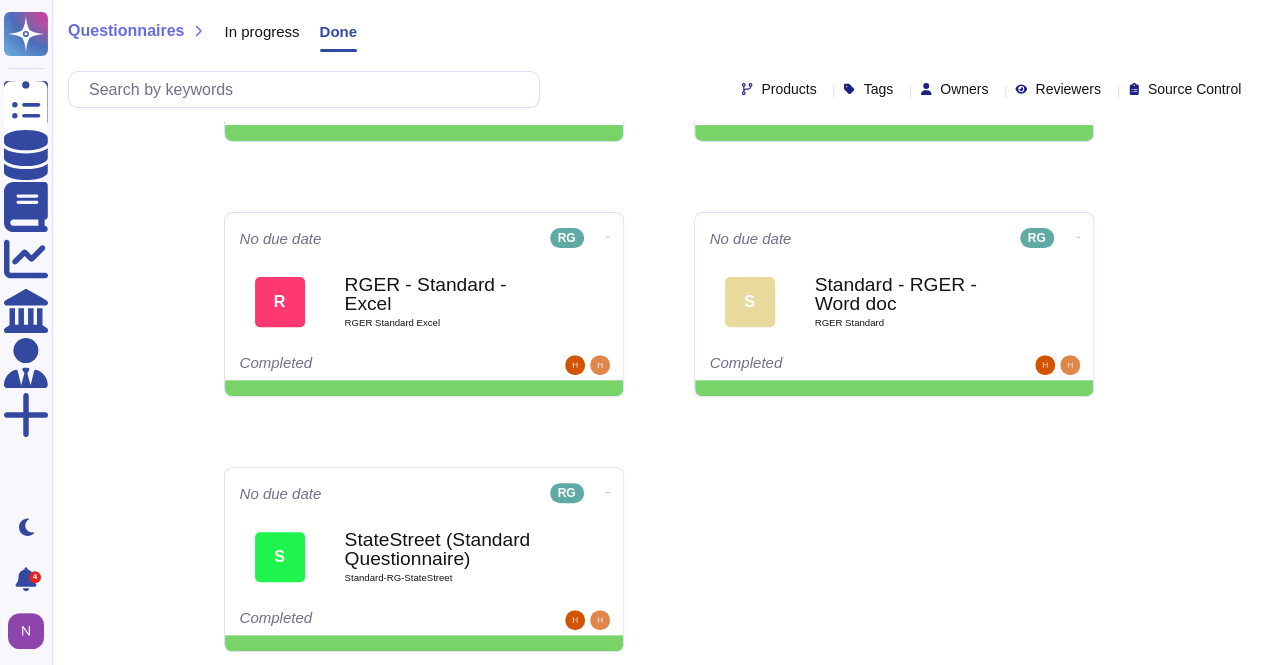click on "In progress" at bounding box center [261, 31] 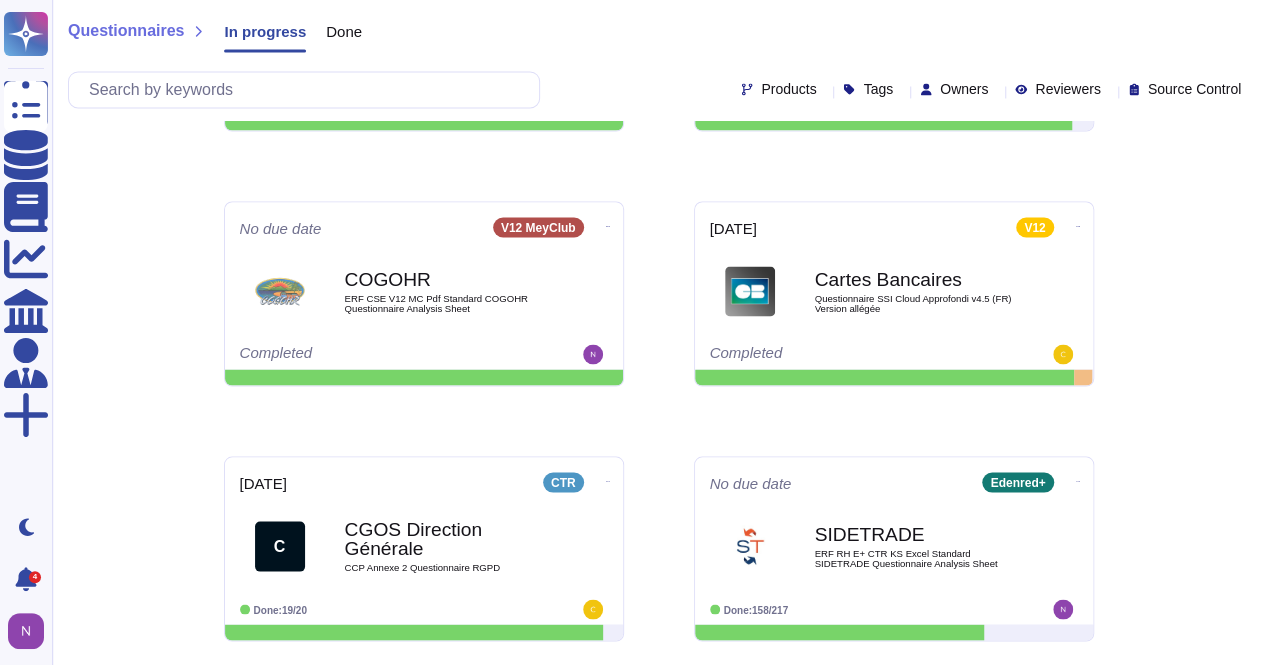 scroll, scrollTop: 1959, scrollLeft: 0, axis: vertical 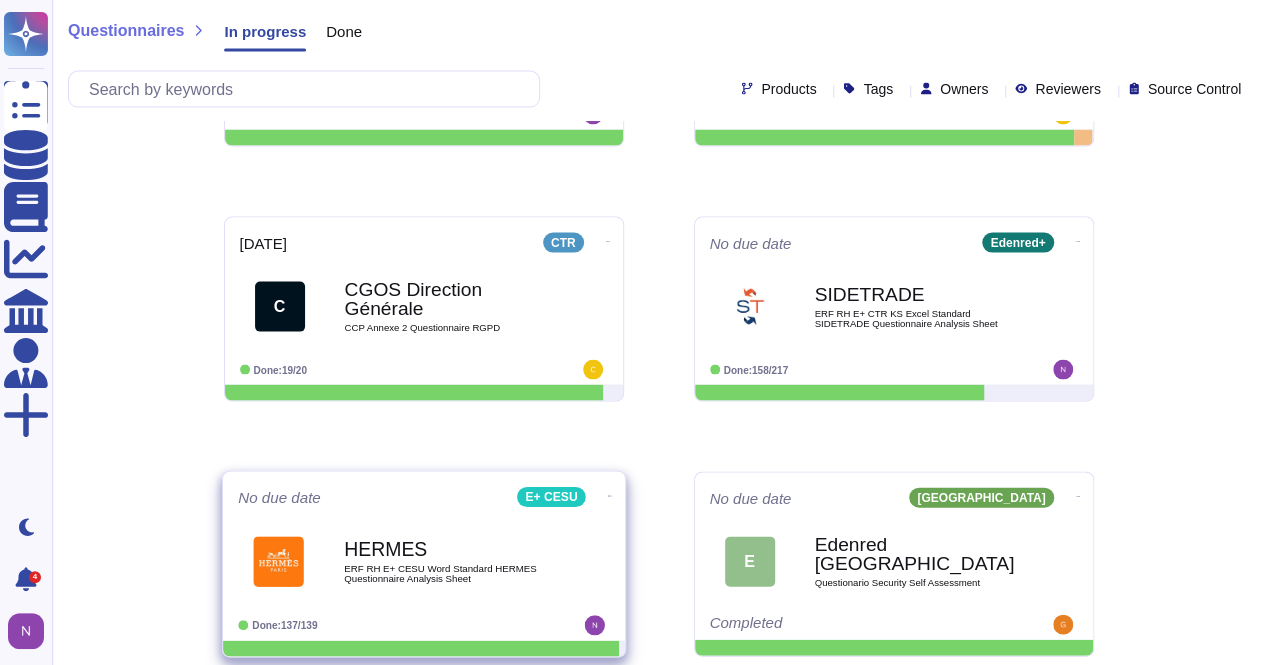 click at bounding box center (1078, -1800) 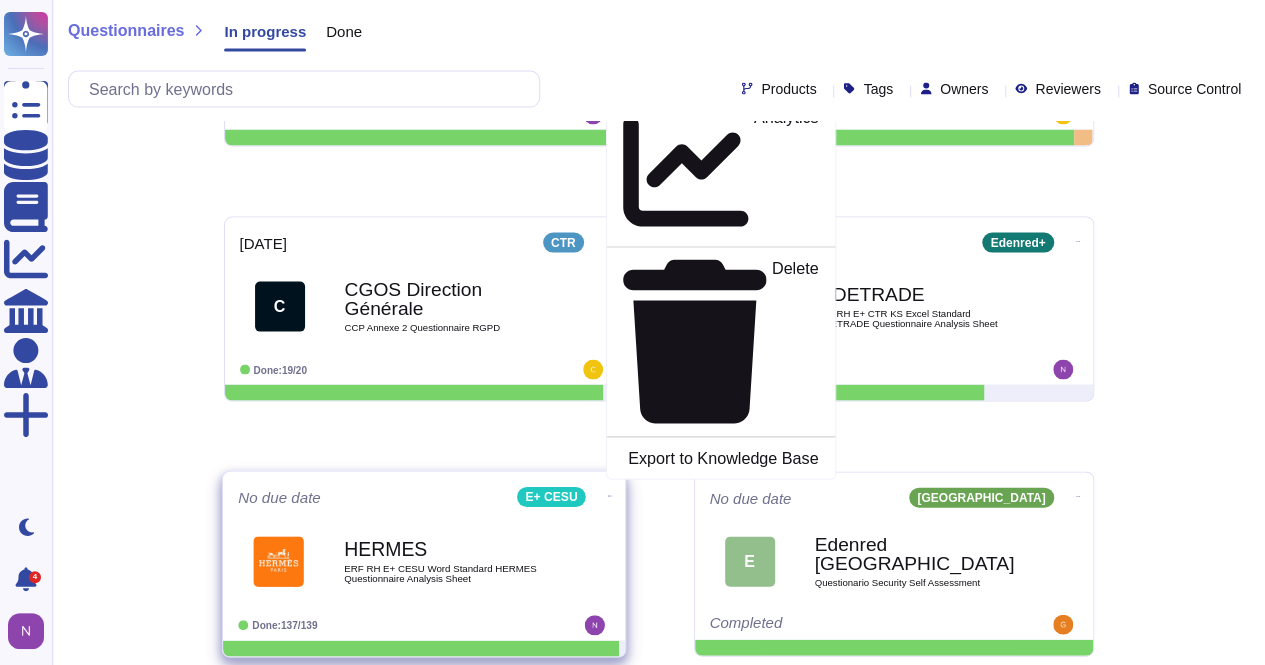 click on "Mark as Done" at bounding box center [767, -111] 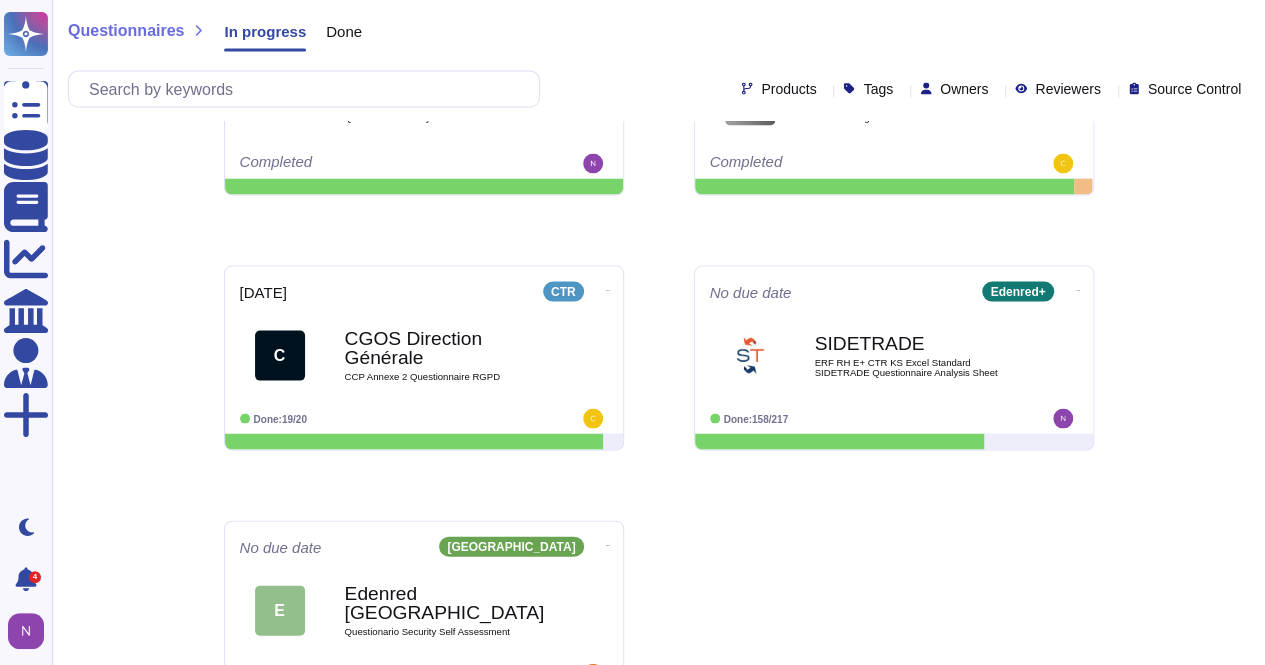 scroll, scrollTop: 1899, scrollLeft: 0, axis: vertical 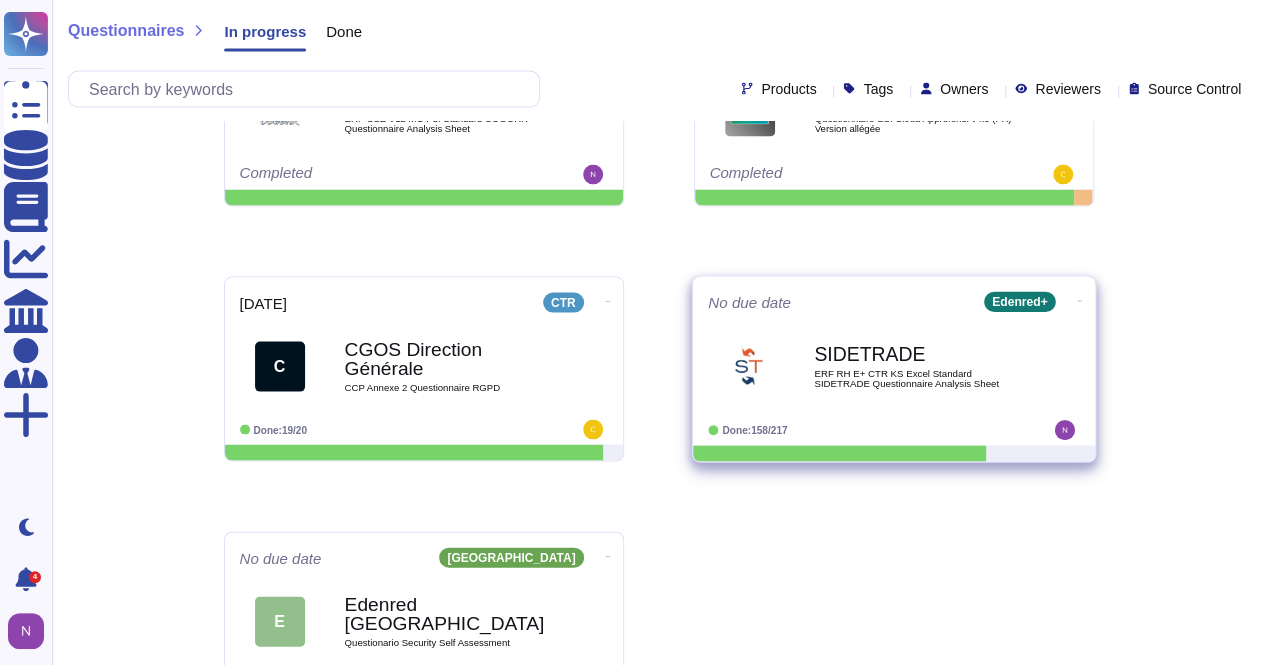click 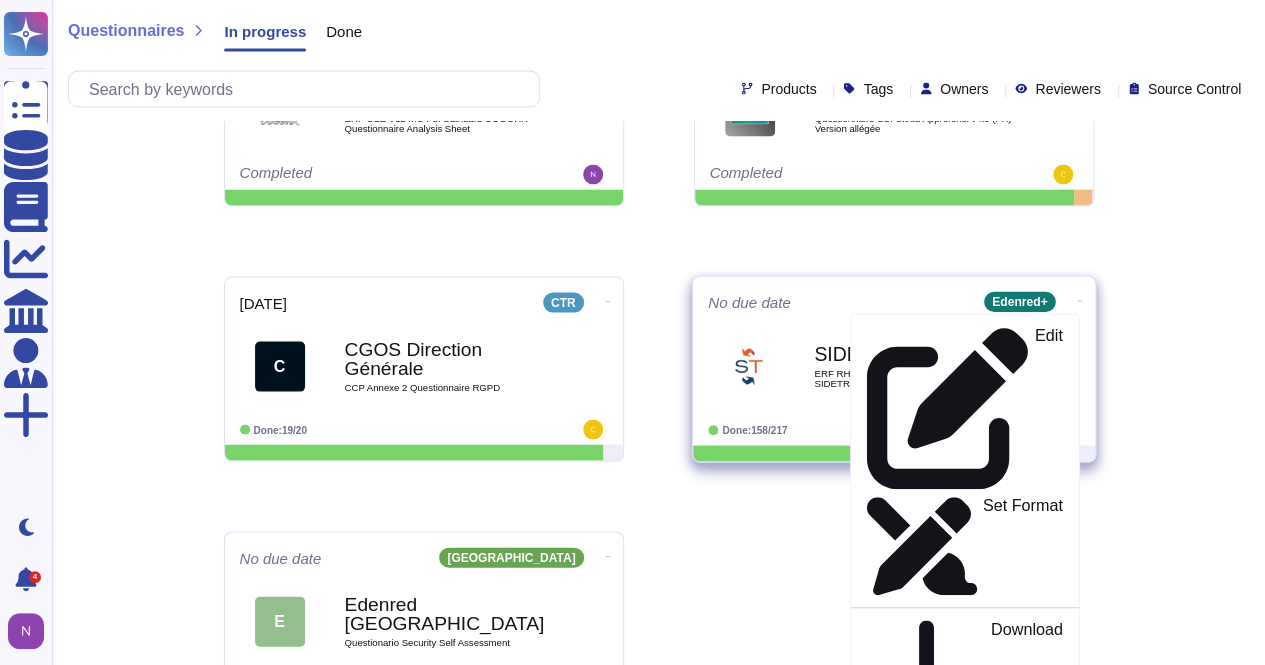 click on "Mark as Done" at bounding box center [1012, 800] 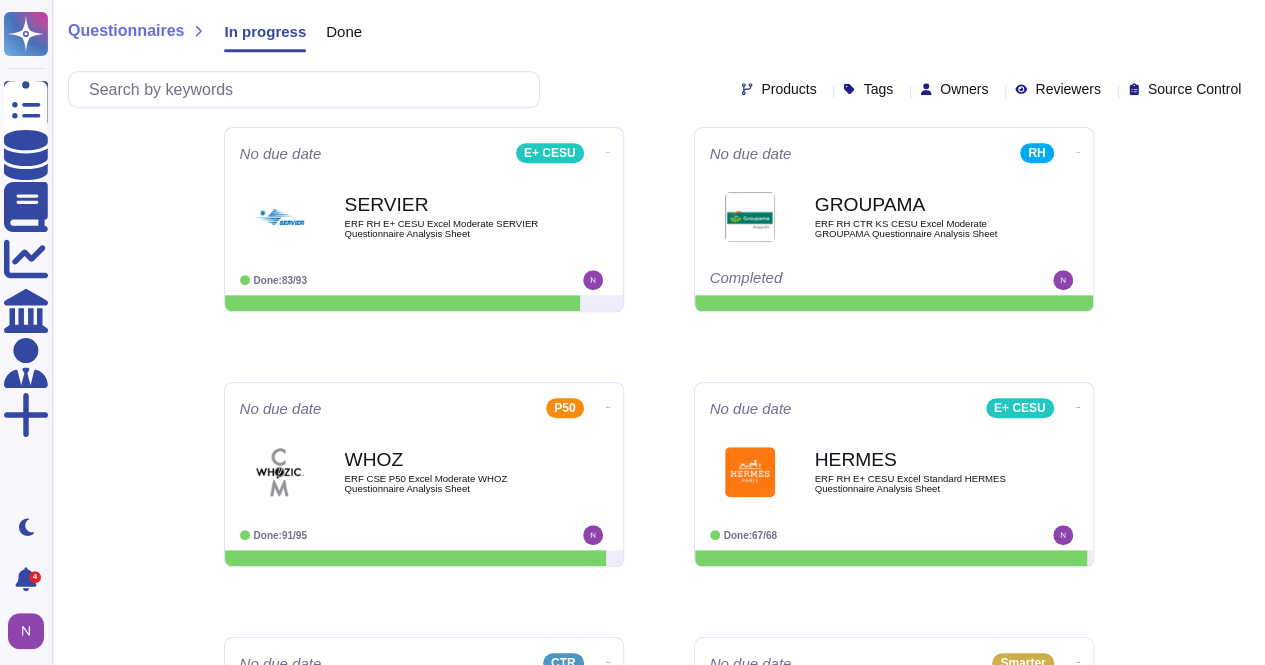 scroll, scrollTop: 445, scrollLeft: 0, axis: vertical 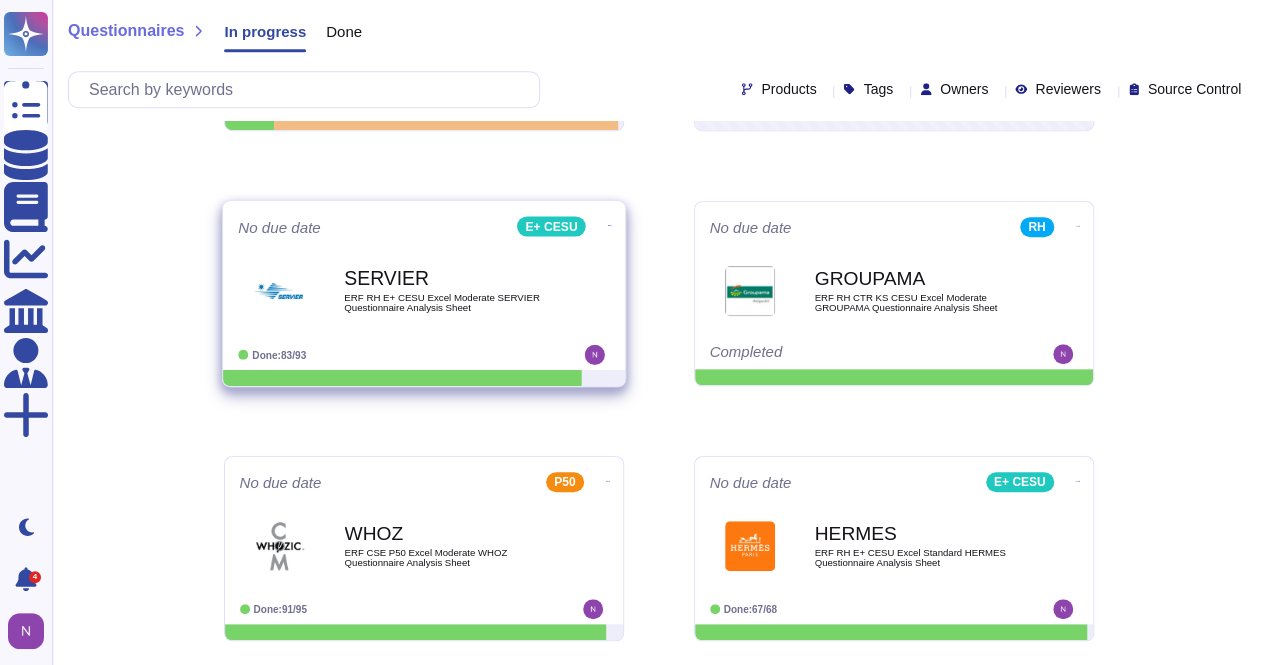 click 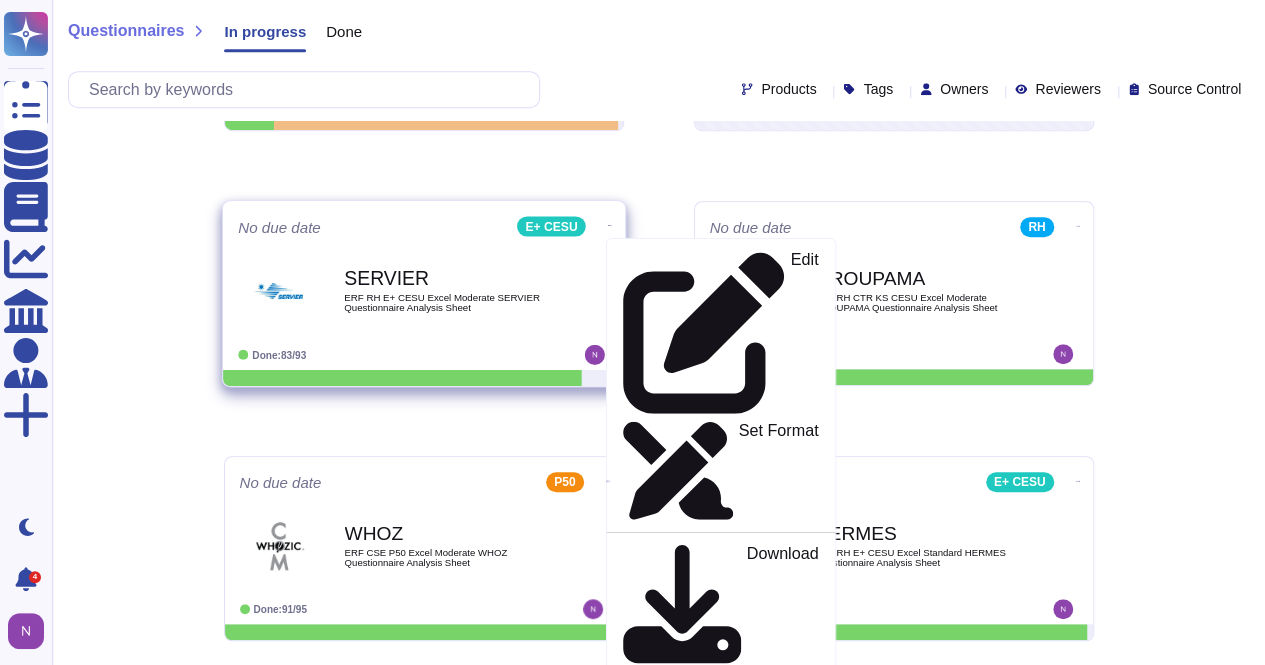 click on "Mark as Done" at bounding box center [767, 724] 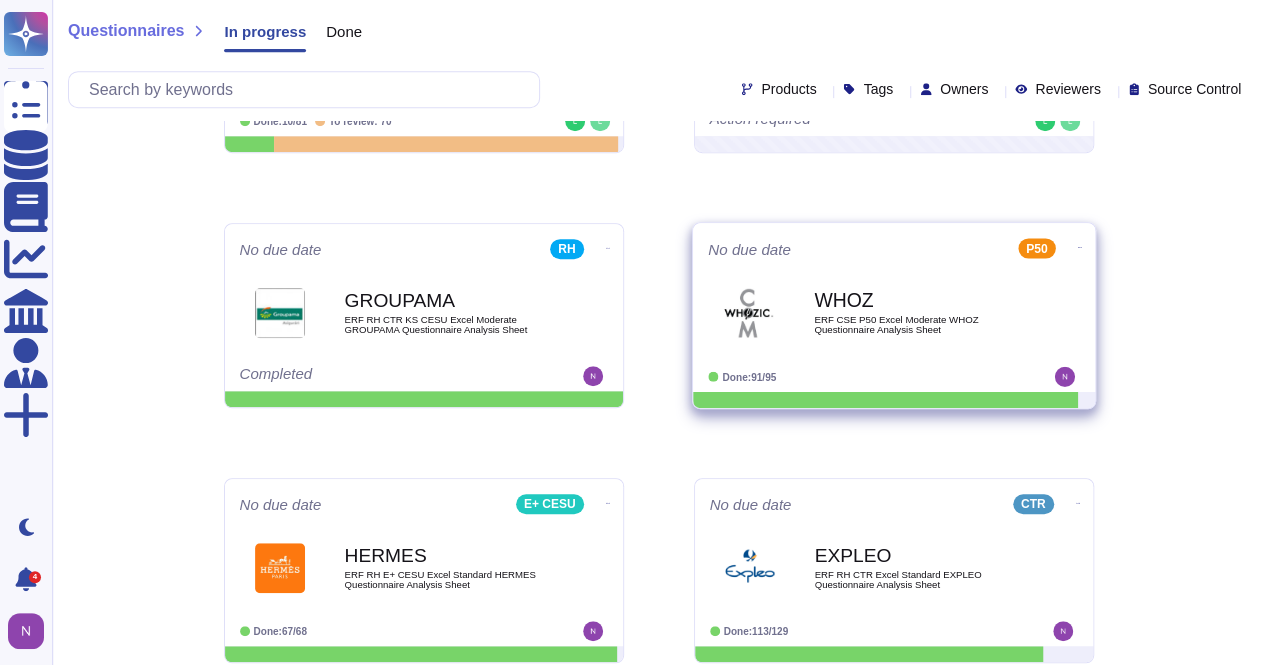 scroll, scrollTop: 424, scrollLeft: 0, axis: vertical 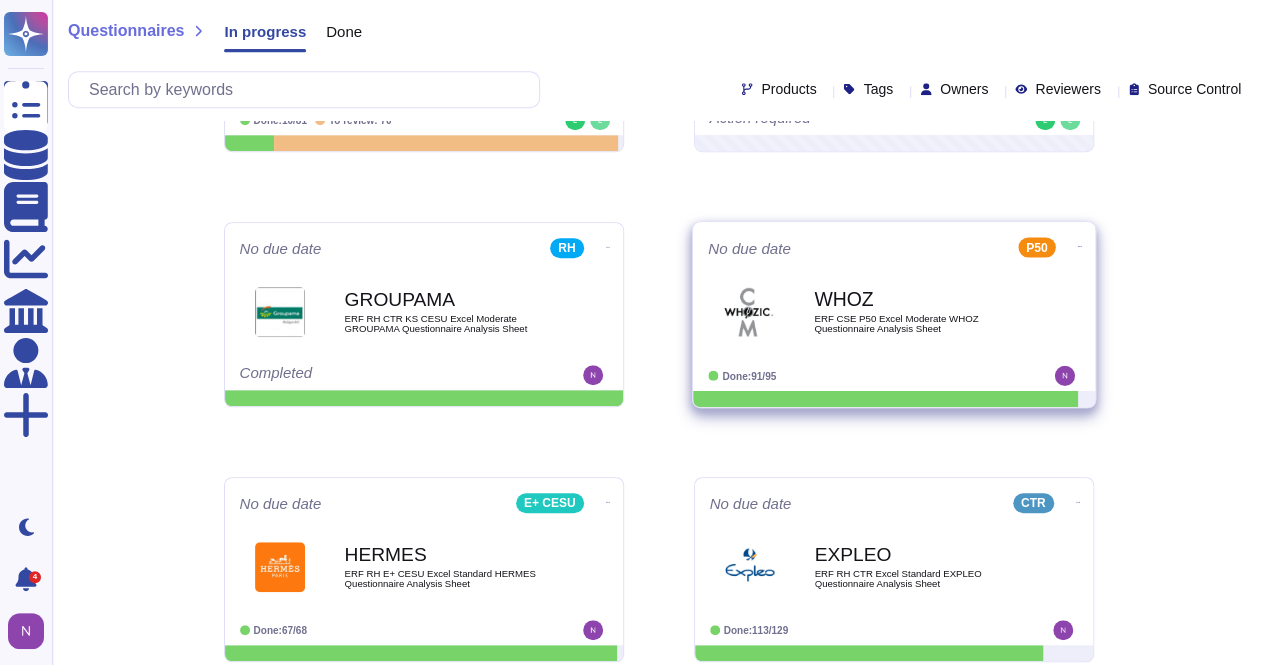 click 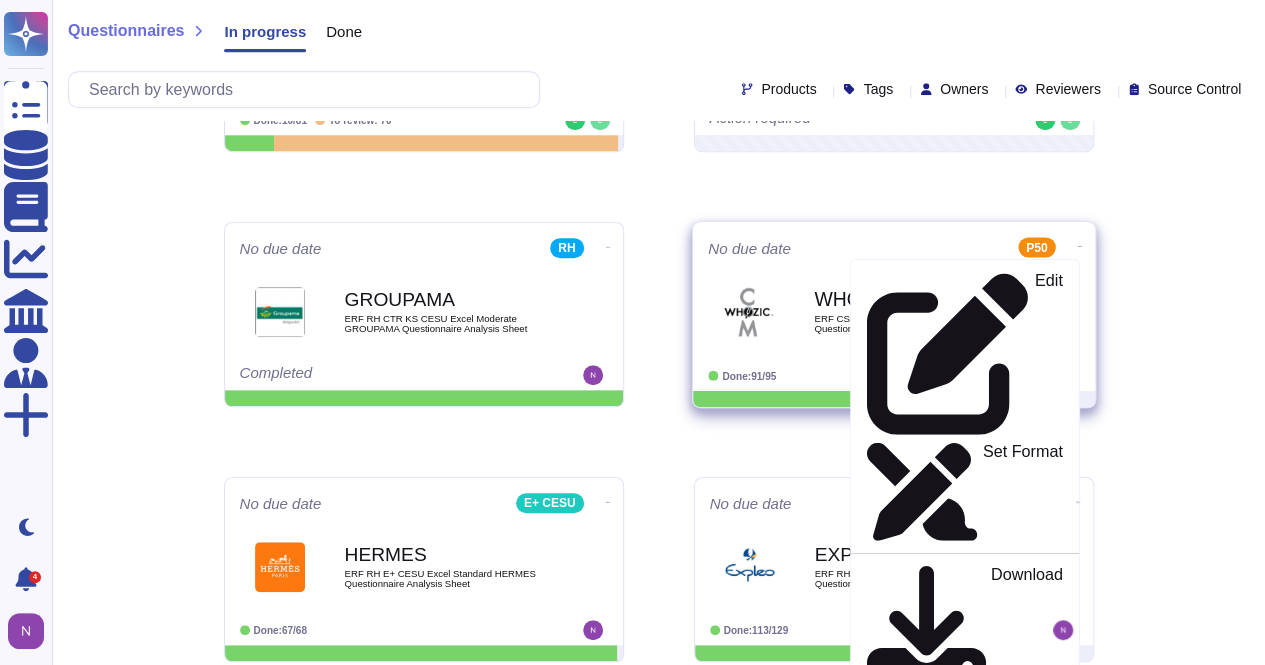 click on "Mark as Done" at bounding box center [1012, 745] 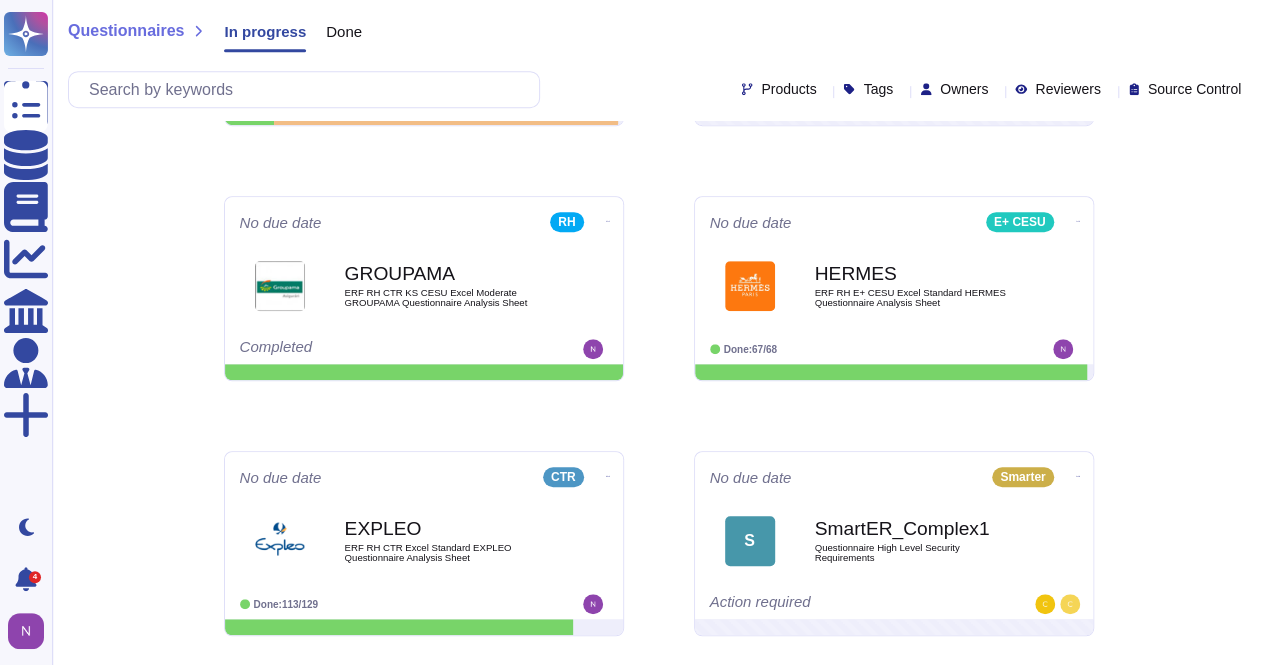 scroll, scrollTop: 472, scrollLeft: 0, axis: vertical 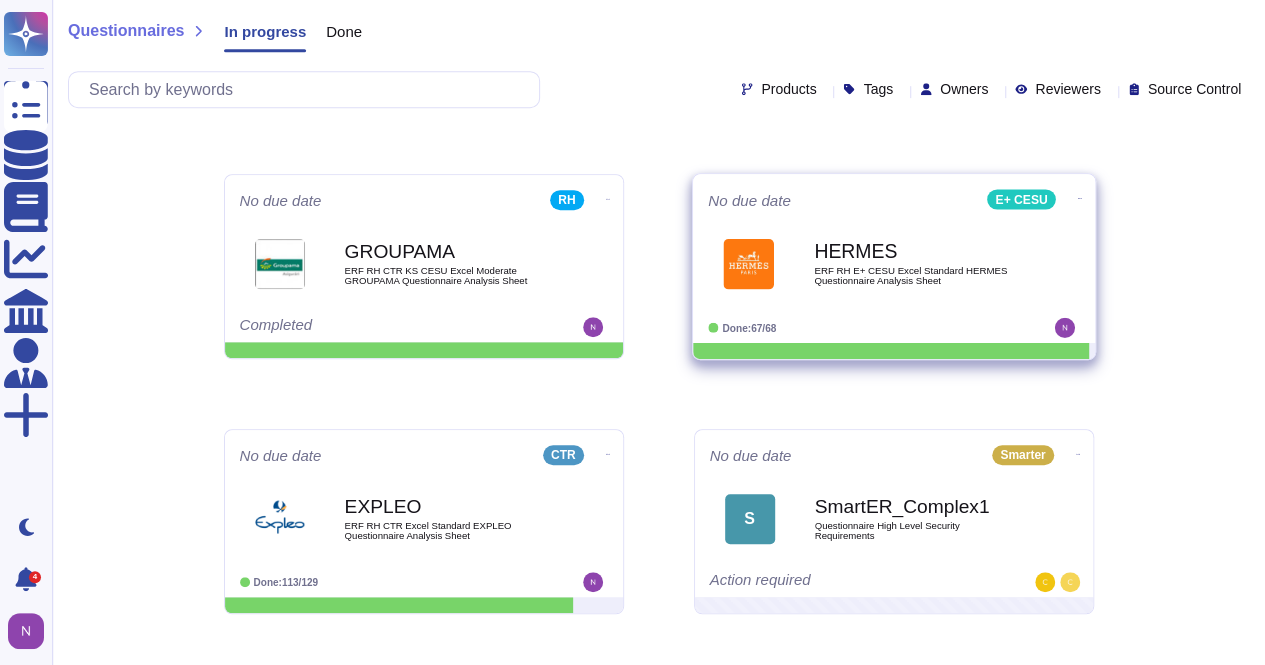 click 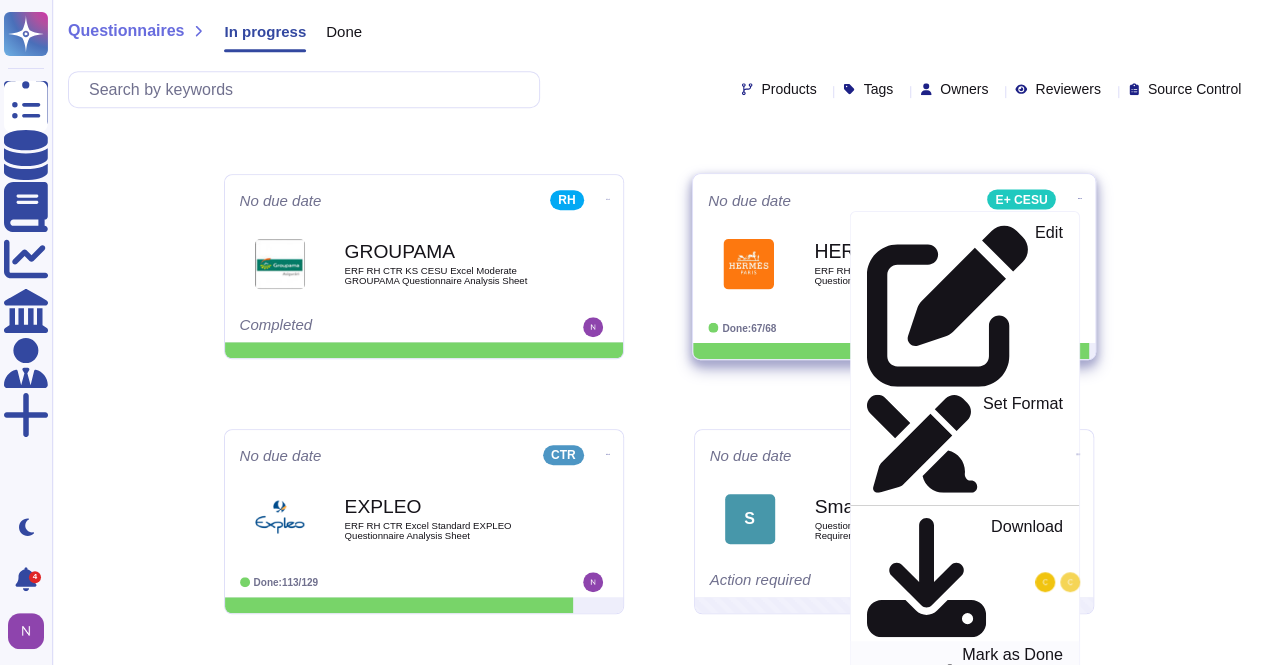 click on "Mark as Done" at bounding box center (1012, 697) 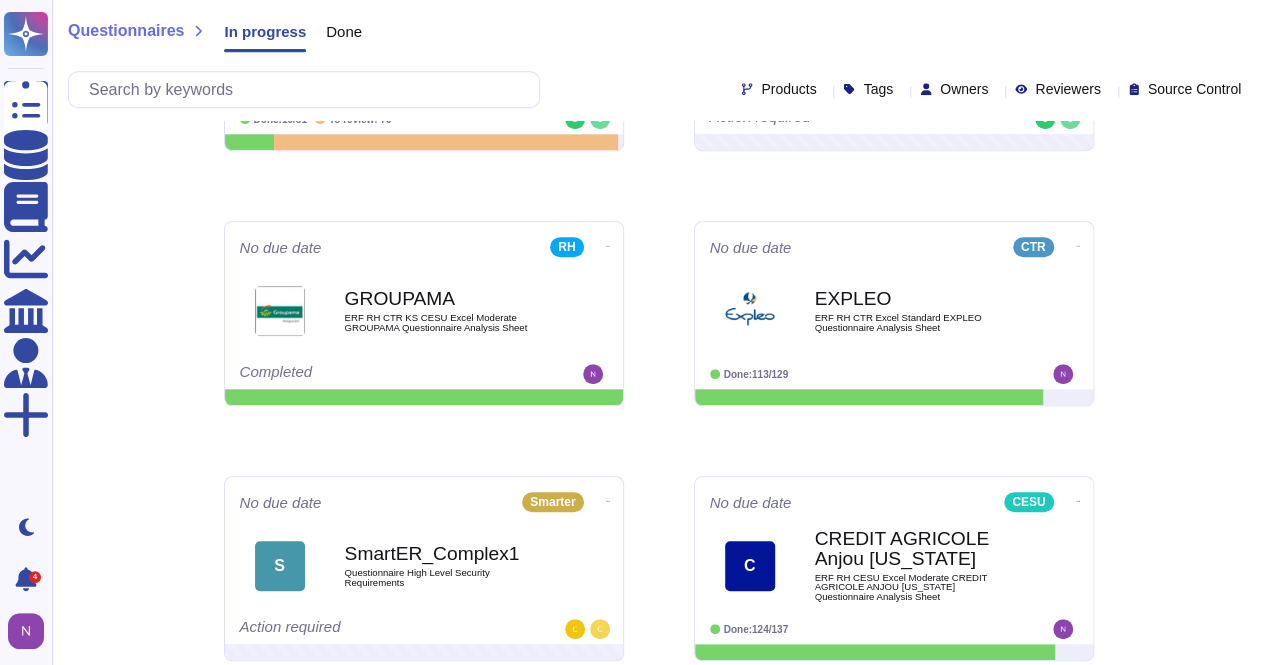 scroll, scrollTop: 412, scrollLeft: 0, axis: vertical 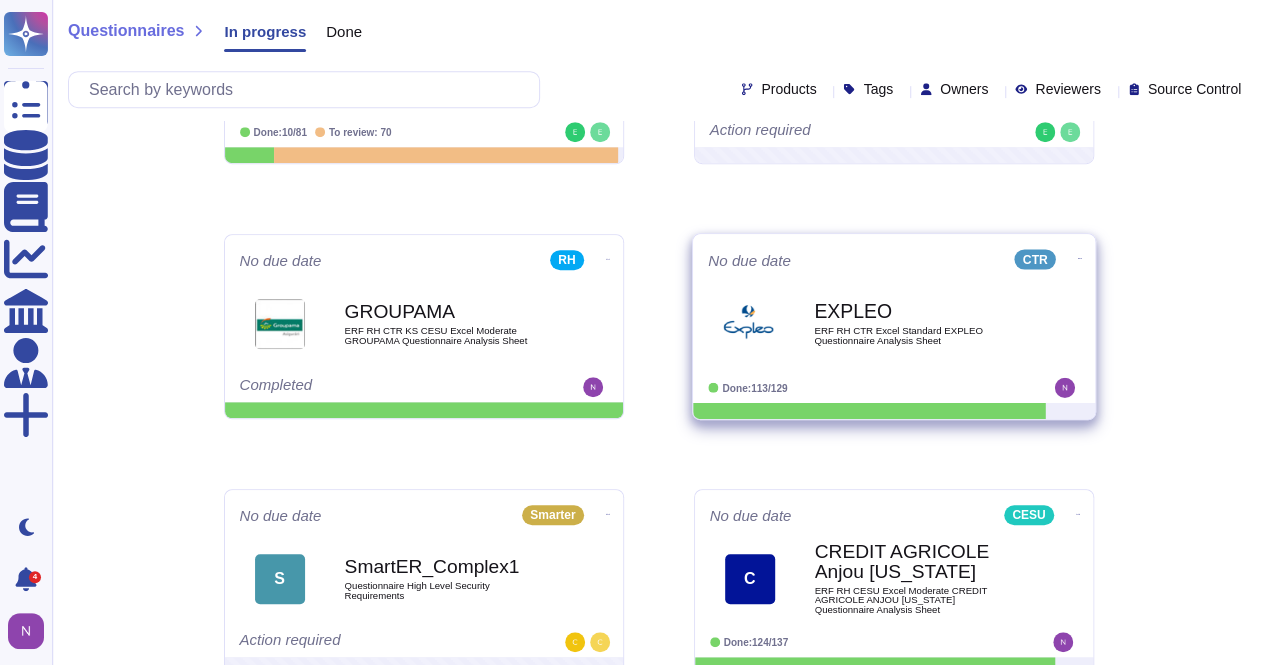 click at bounding box center [1078, -253] 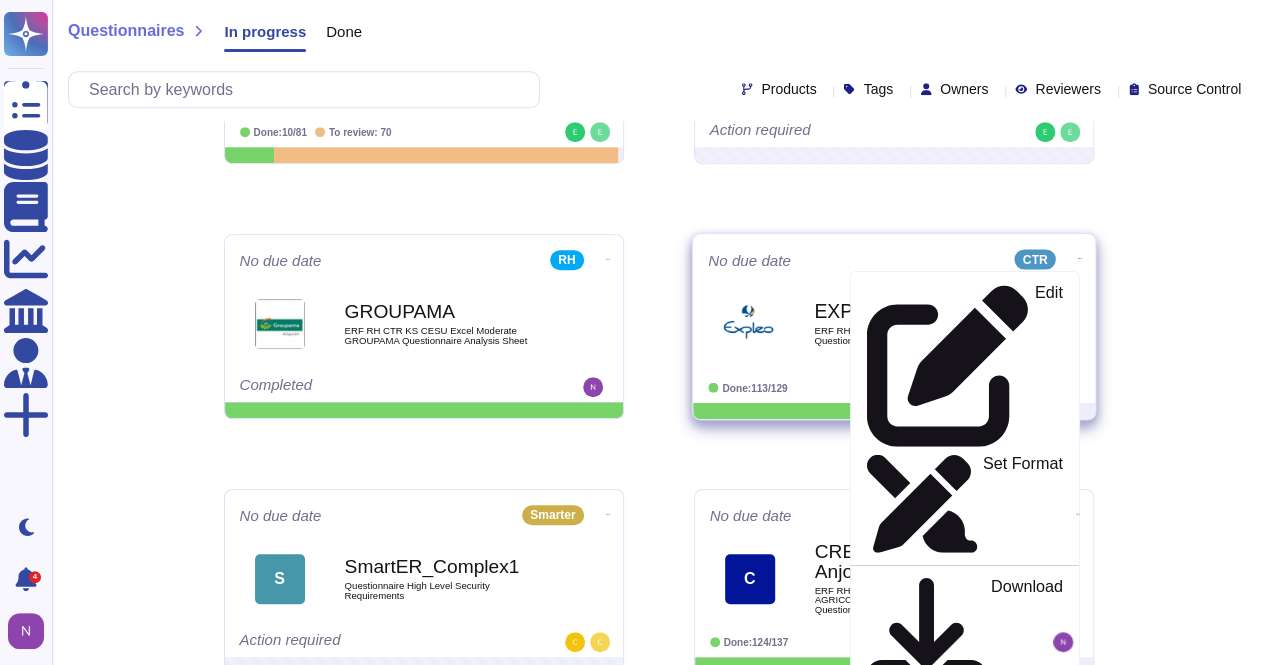 click on "Mark as Done" at bounding box center [1012, 757] 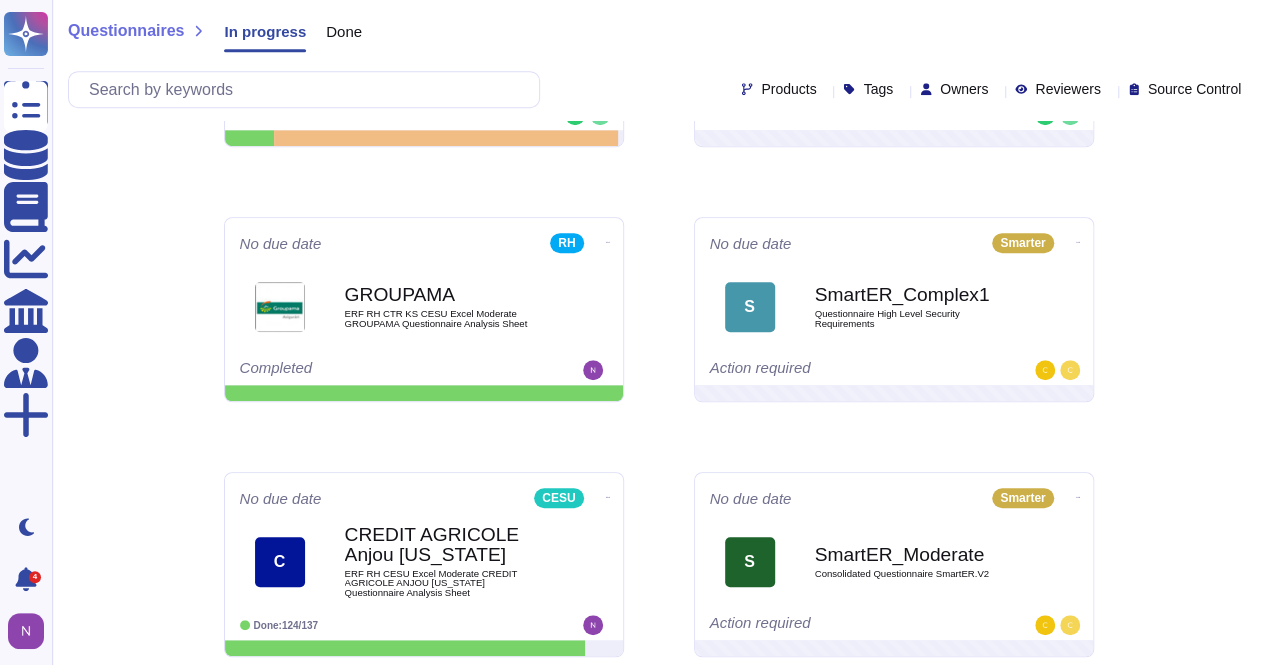 scroll, scrollTop: 458, scrollLeft: 0, axis: vertical 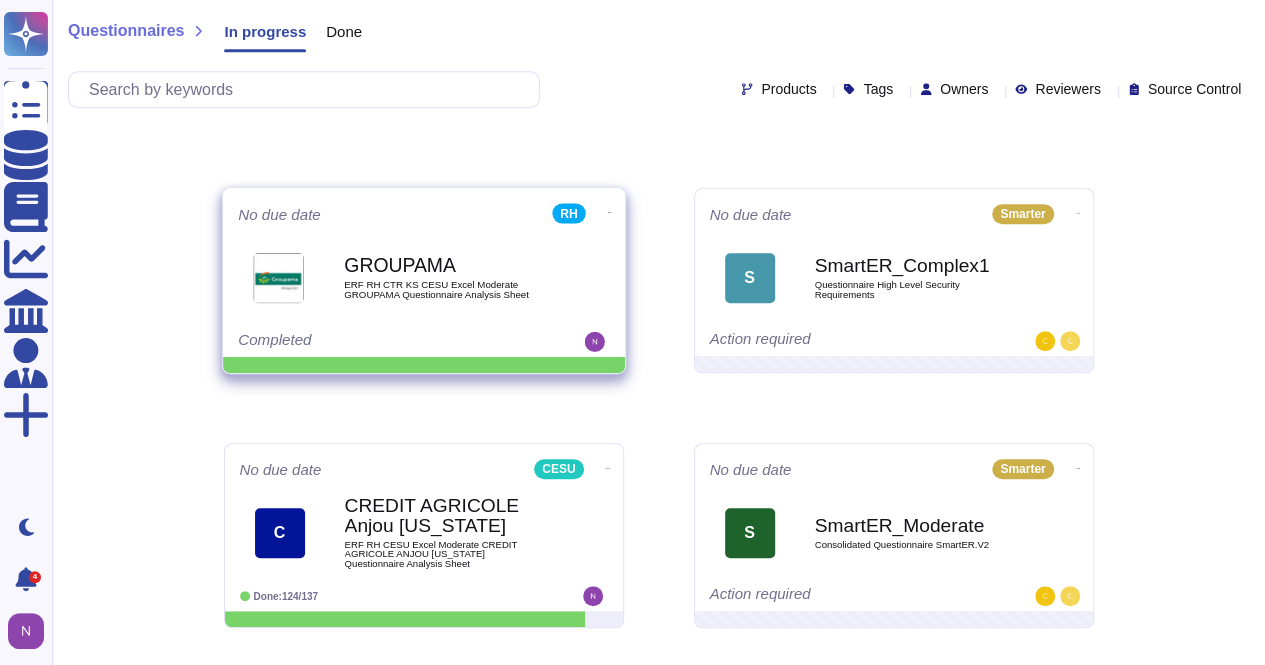 click at bounding box center [1078, -299] 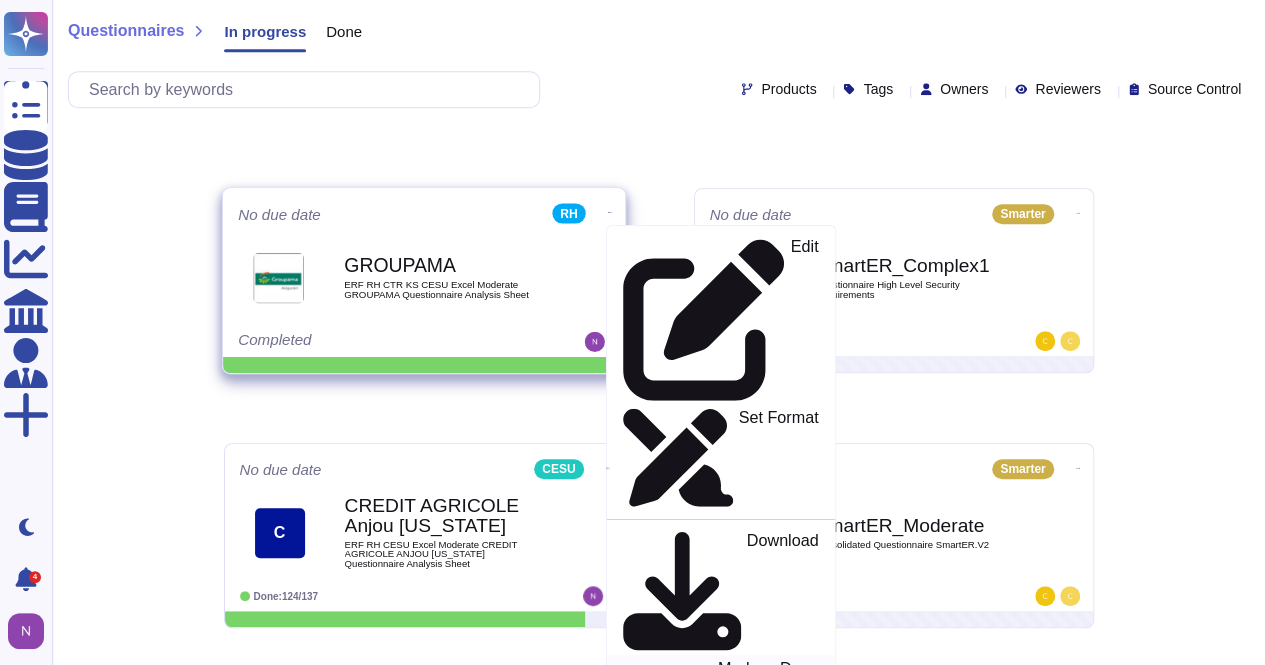 click on "Mark as Done" at bounding box center (767, 711) 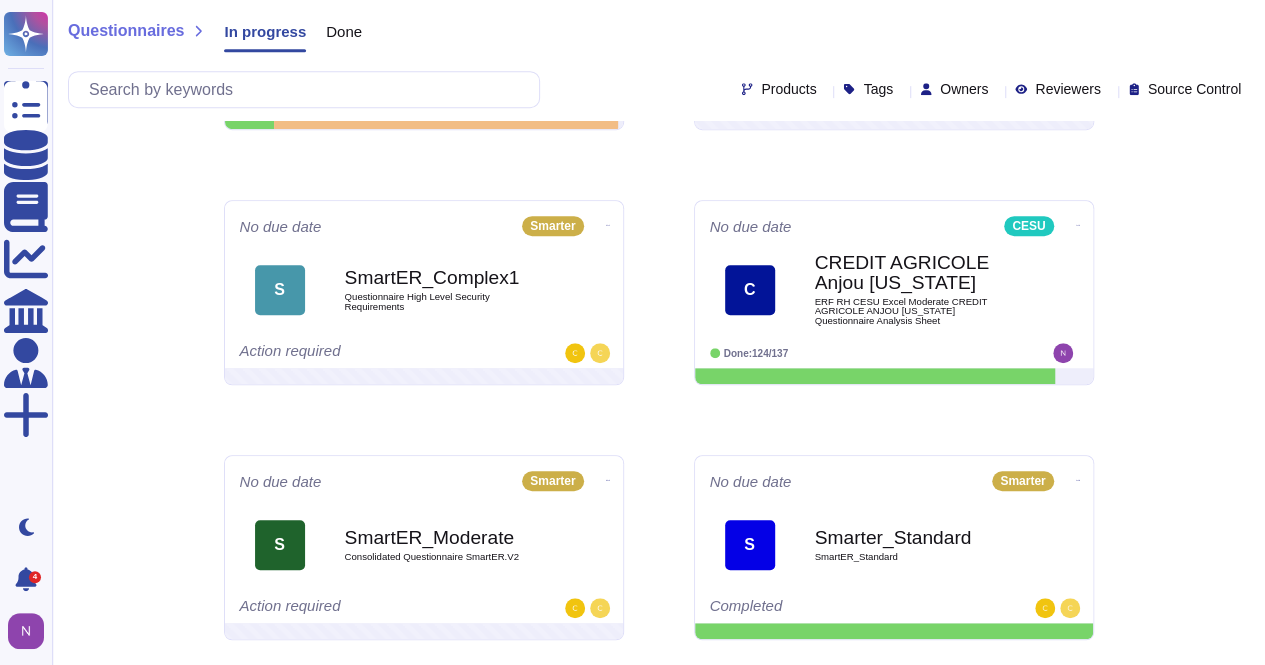 scroll, scrollTop: 451, scrollLeft: 0, axis: vertical 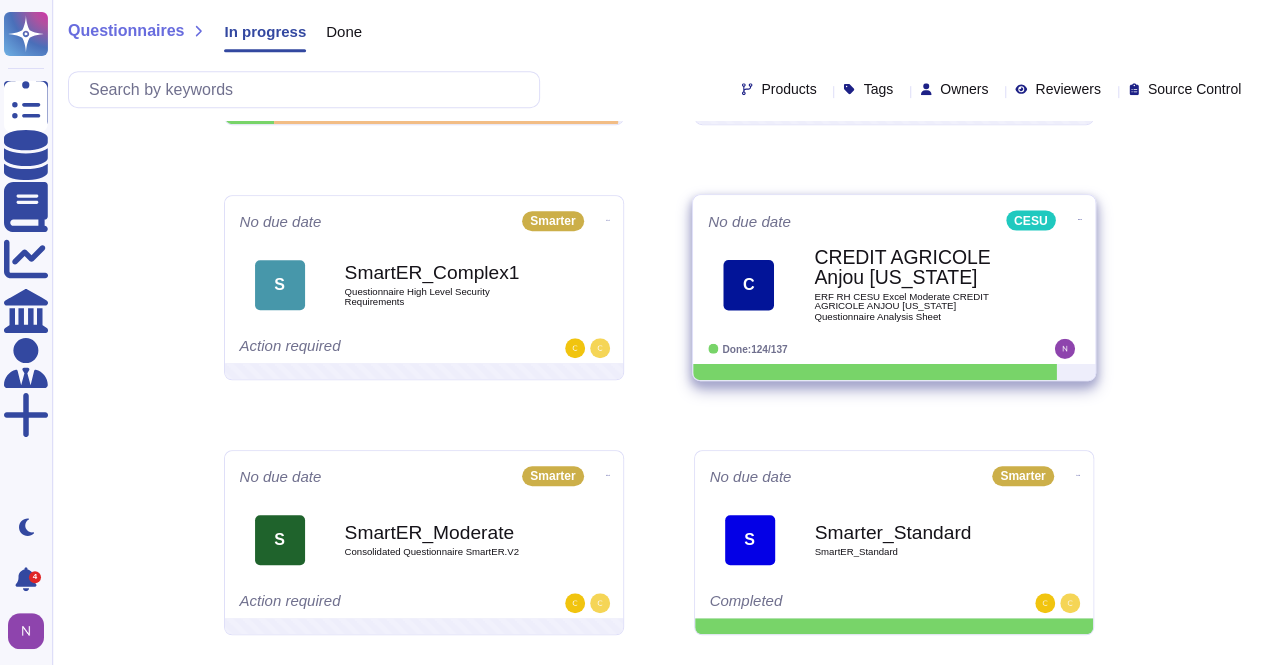 click 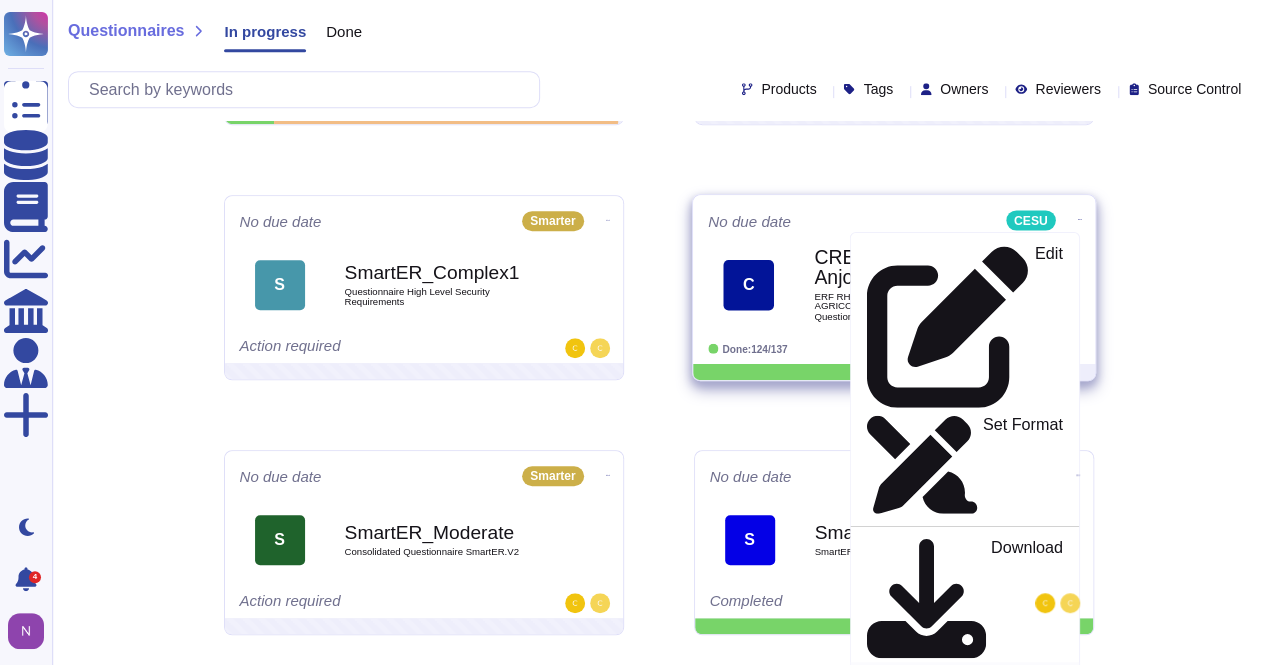 click on "Mark as Done" at bounding box center (1012, 718) 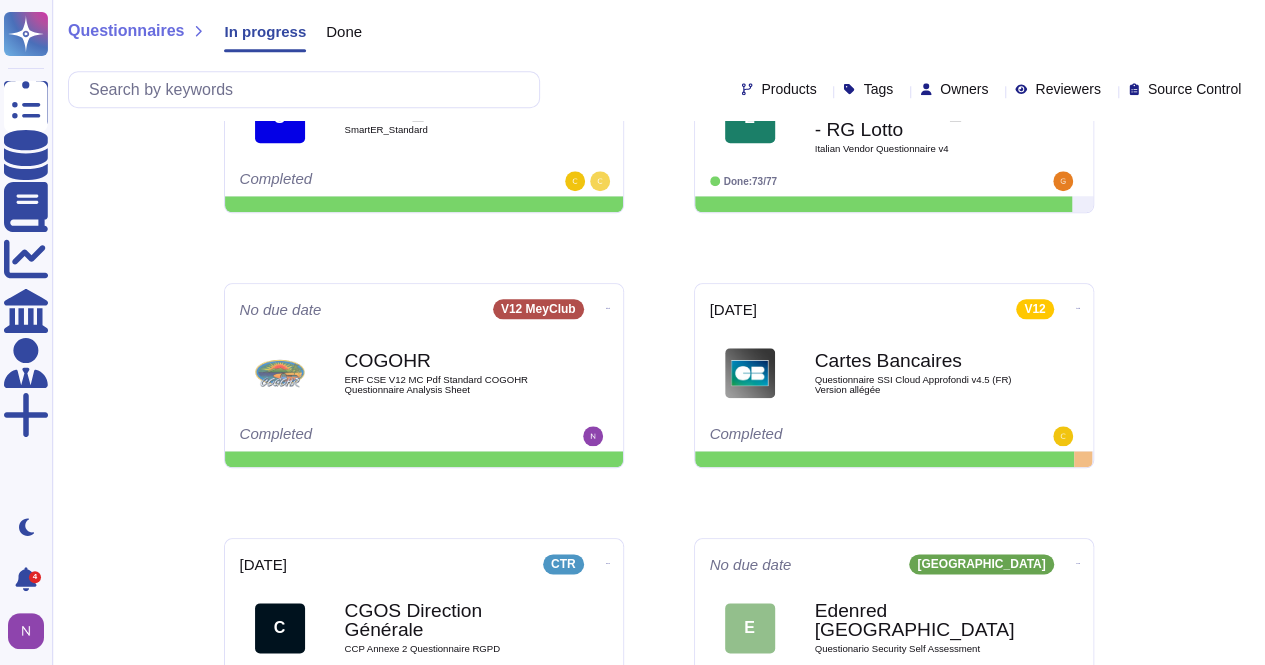 scroll, scrollTop: 942, scrollLeft: 0, axis: vertical 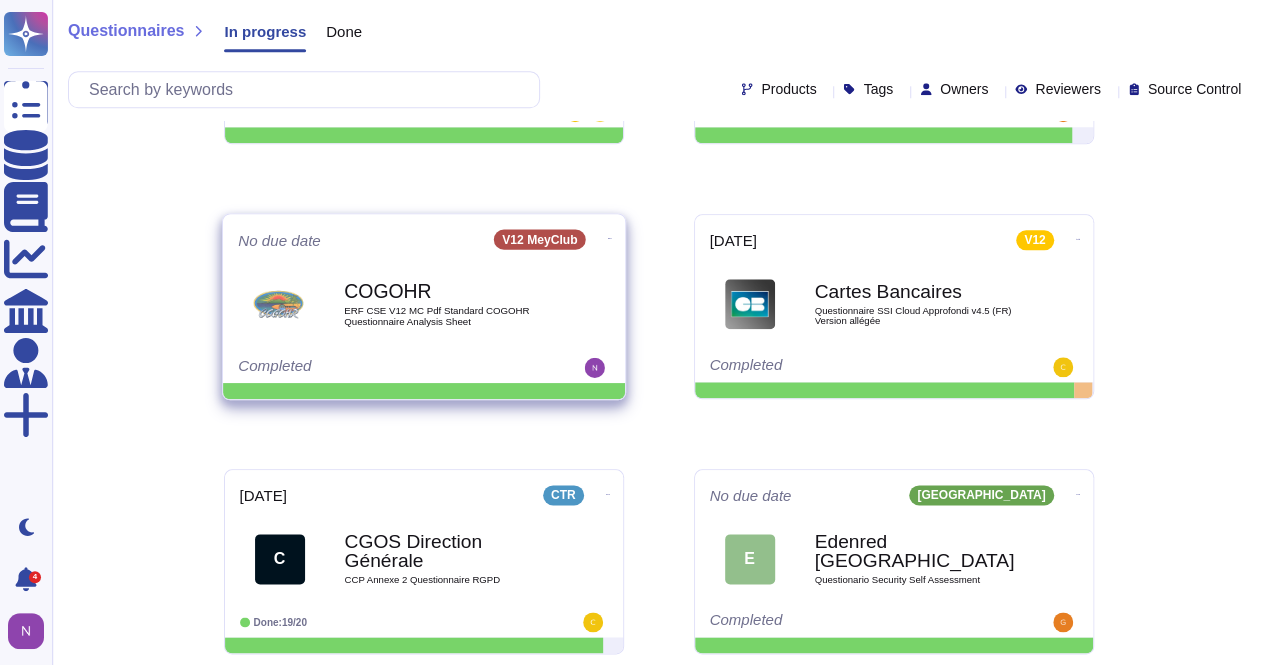 click 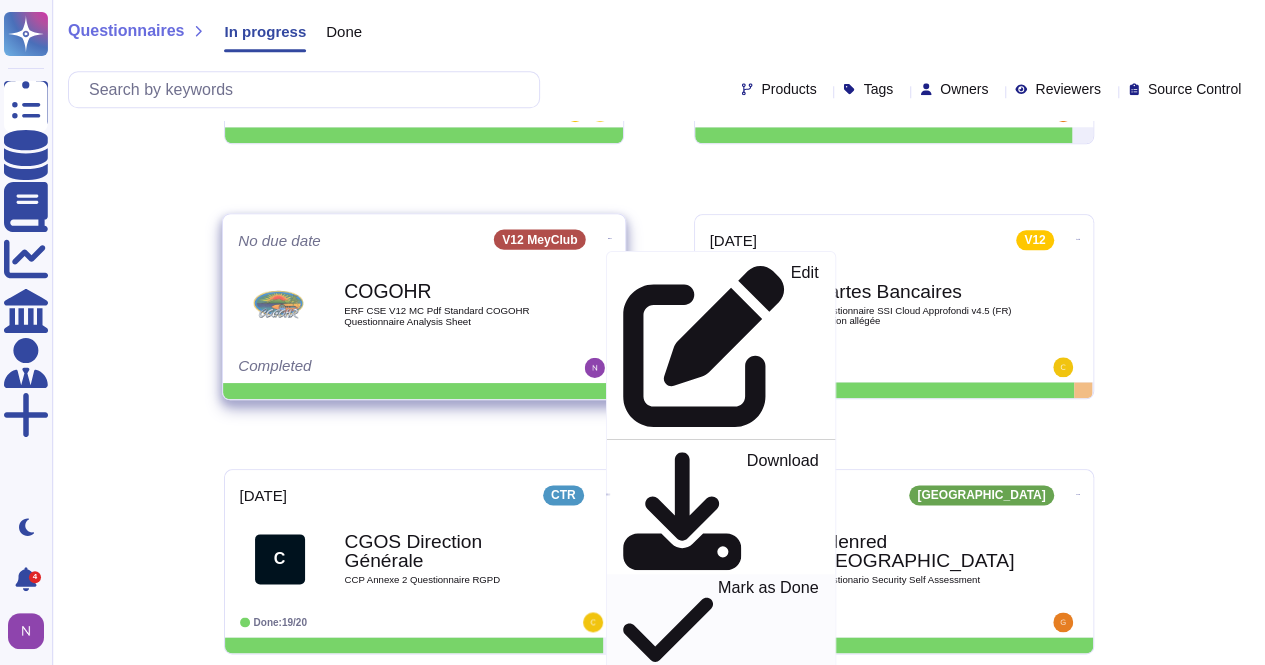 click on "Mark as Done" at bounding box center (767, 630) 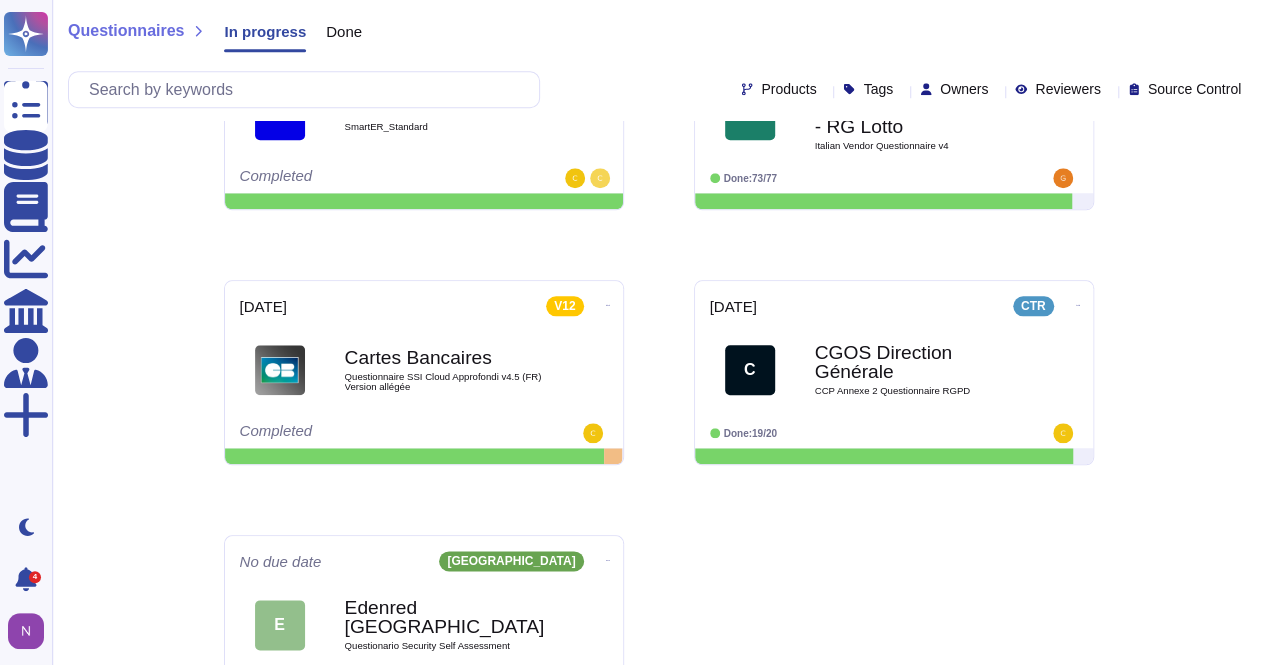 scroll, scrollTop: 942, scrollLeft: 0, axis: vertical 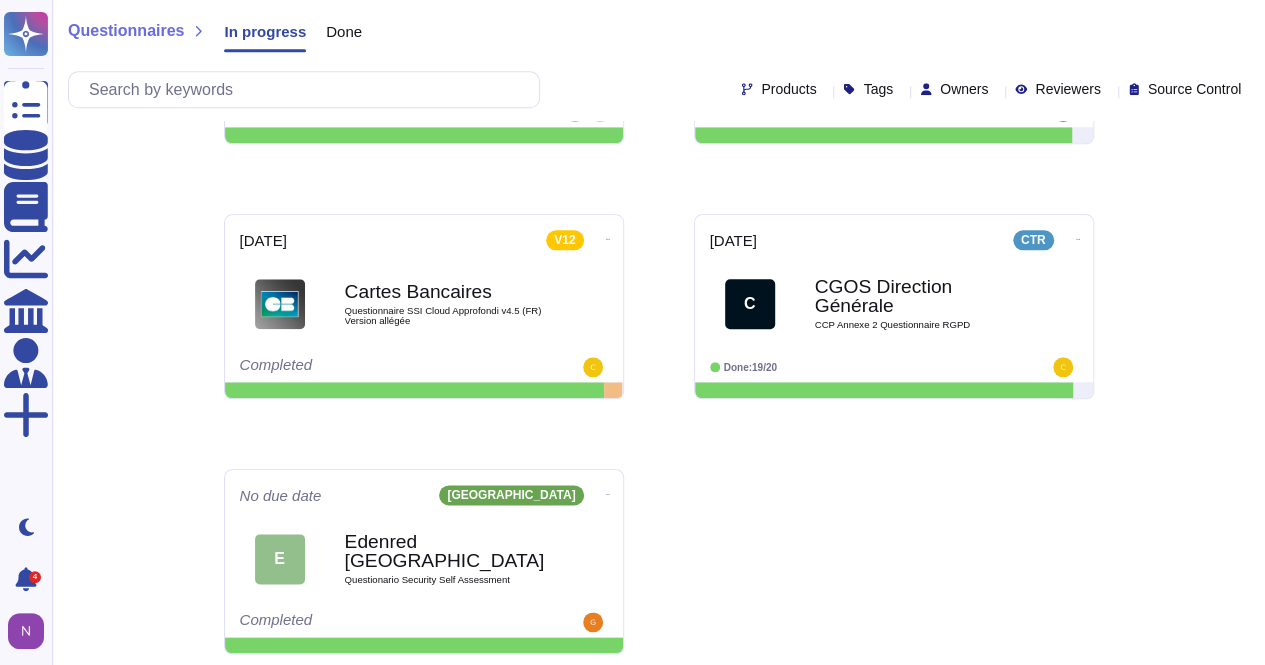 click on "Done" at bounding box center (344, 31) 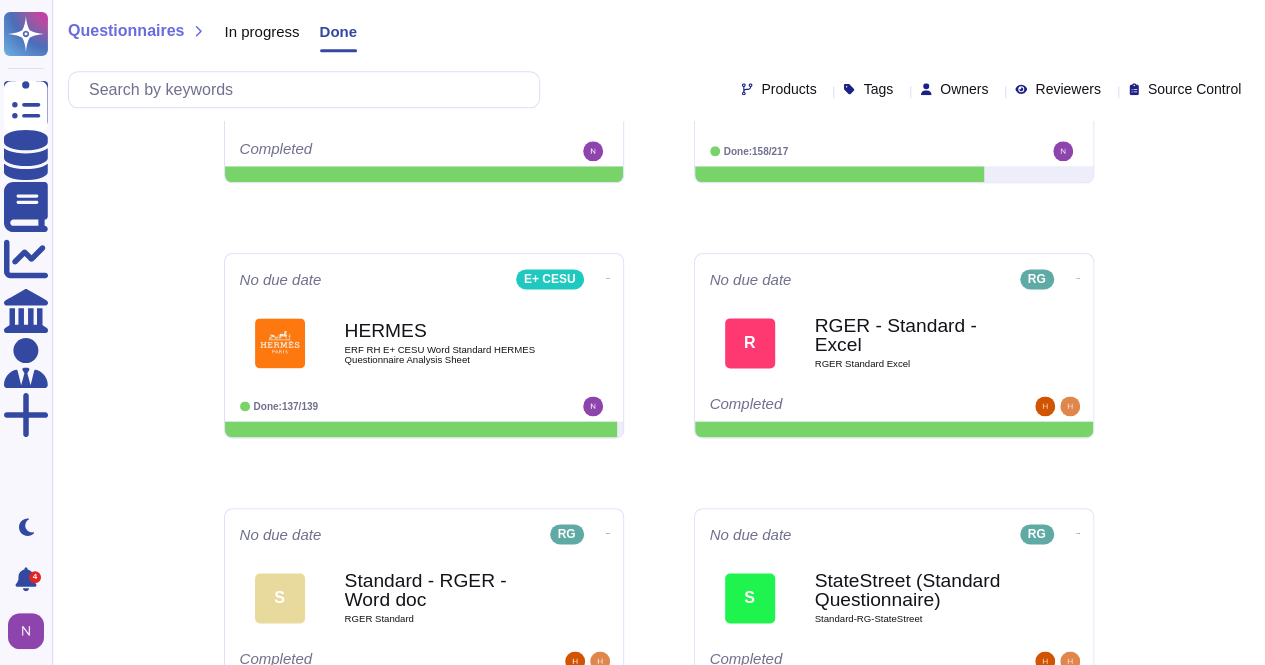 scroll, scrollTop: 1196, scrollLeft: 0, axis: vertical 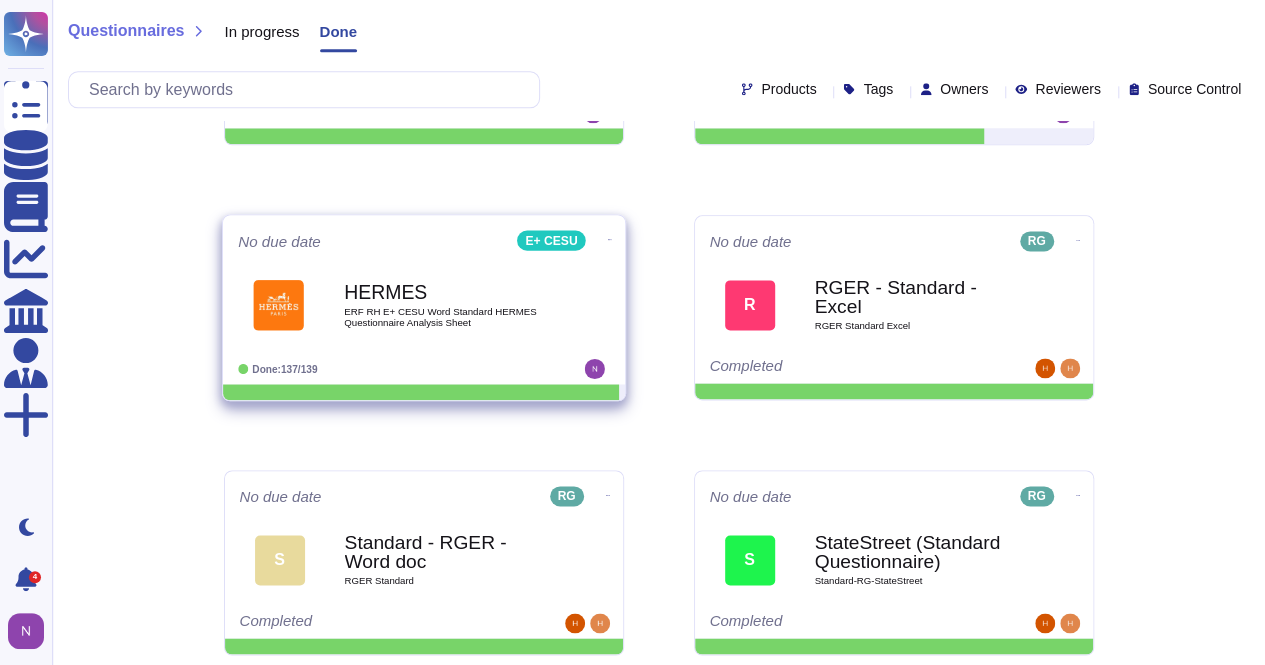 click on "HERMES" at bounding box center (445, 292) 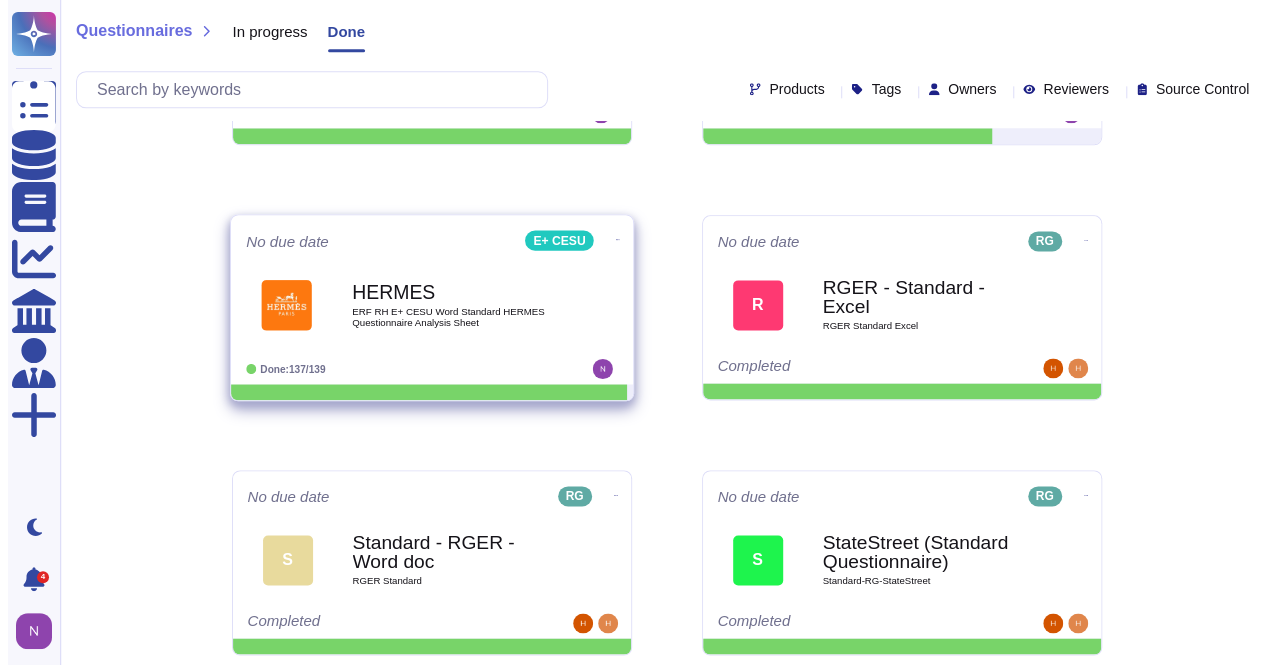 scroll, scrollTop: 0, scrollLeft: 0, axis: both 